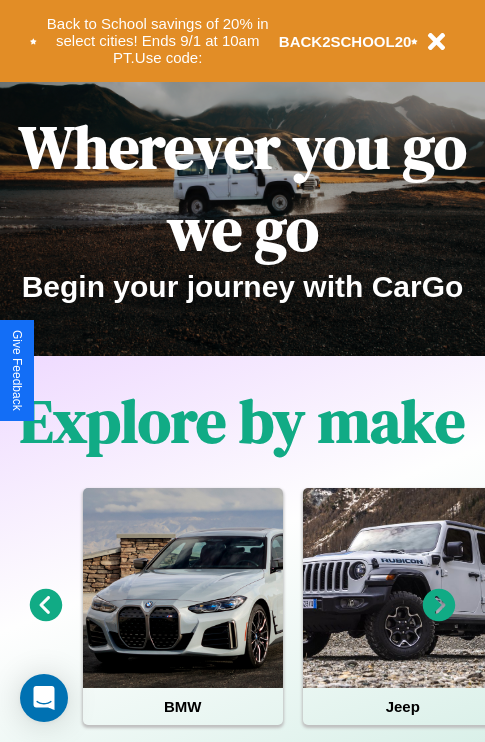 scroll, scrollTop: 0, scrollLeft: 0, axis: both 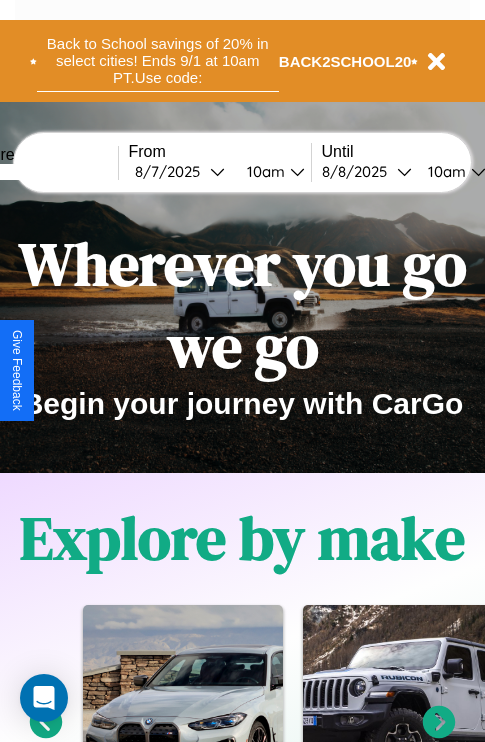 click on "Back to School savings of 20% in select cities! Ends 9/1 at 10am PT.  Use code:" at bounding box center [158, 61] 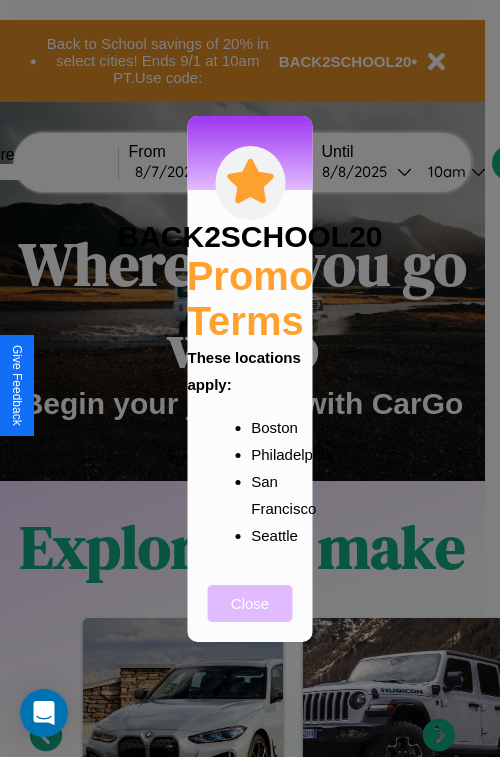 click on "Close" at bounding box center (250, 603) 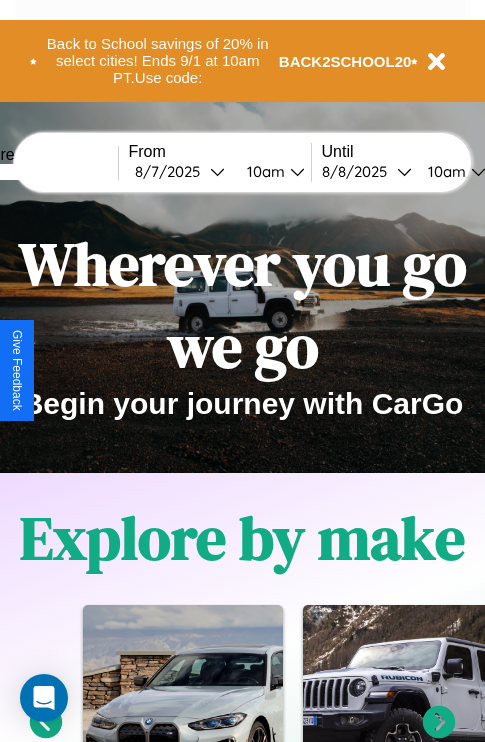 scroll, scrollTop: 308, scrollLeft: 0, axis: vertical 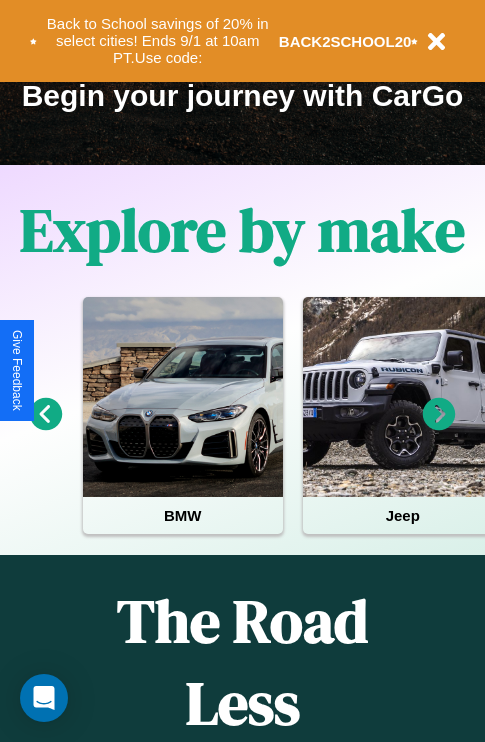 click 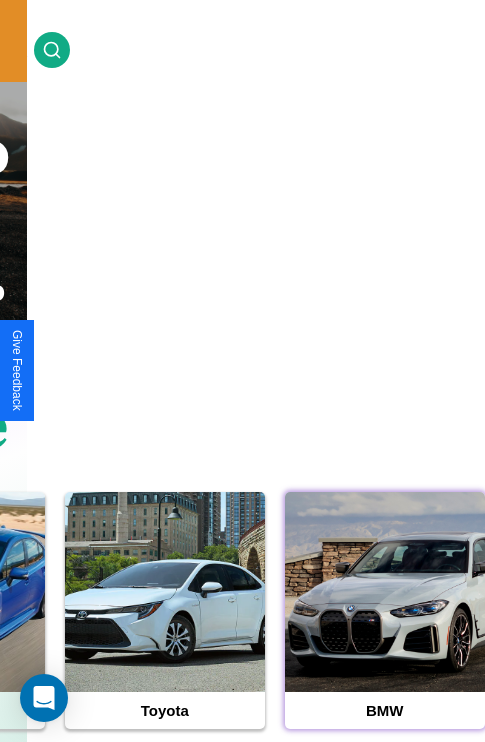 click at bounding box center (385, 592) 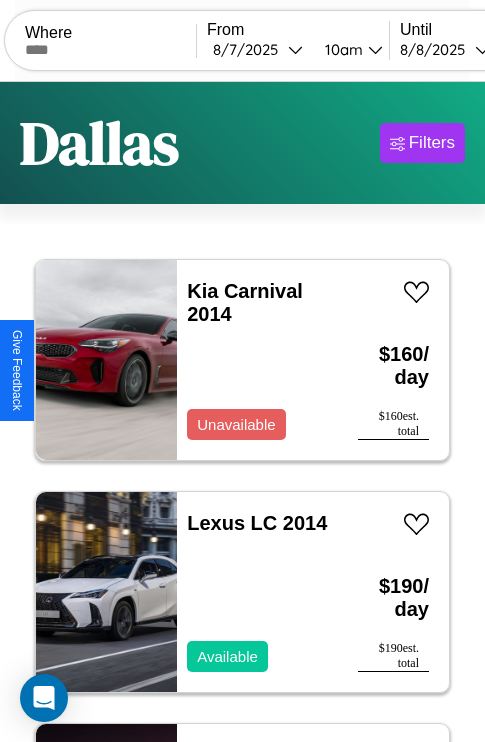 scroll, scrollTop: 95, scrollLeft: 0, axis: vertical 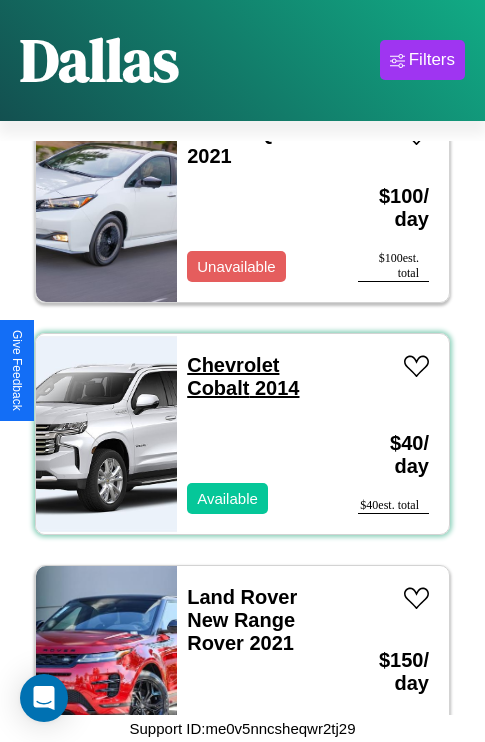 click on "Chevrolet   Cobalt   2014" at bounding box center (243, 376) 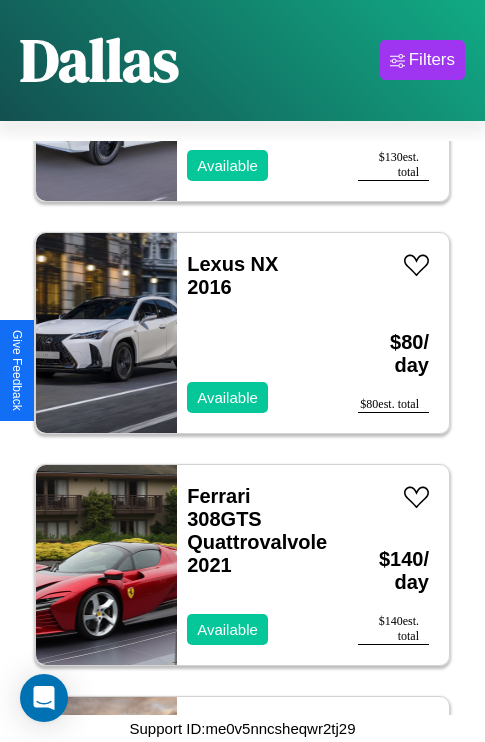 scroll, scrollTop: 13763, scrollLeft: 0, axis: vertical 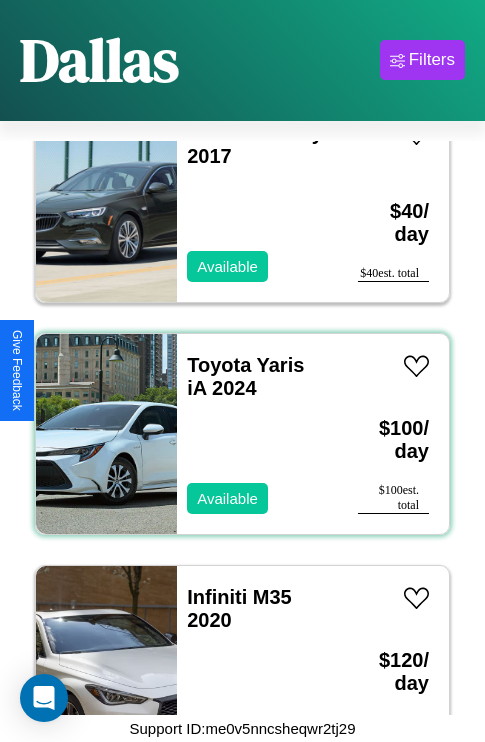click on "Toyota   Yaris iA   2024 Available" at bounding box center (257, 434) 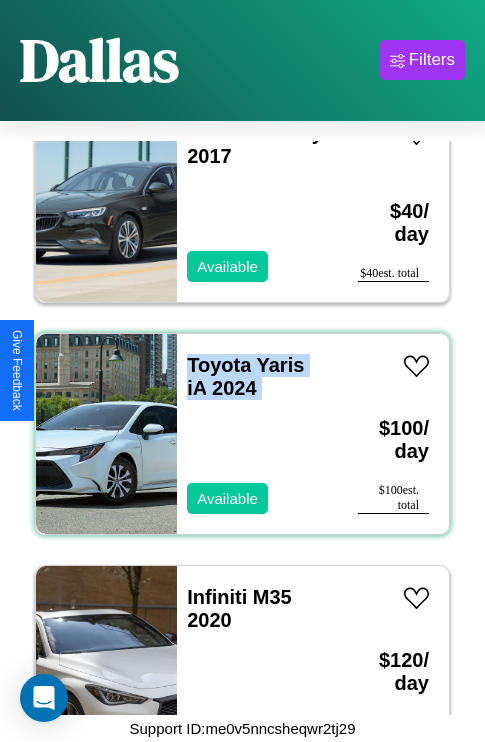 click on "Toyota   Yaris iA   2024 Available" at bounding box center [257, 434] 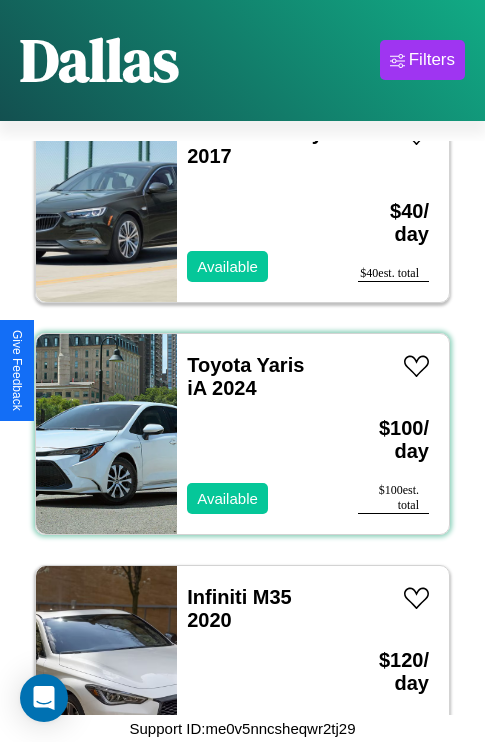 click on "Toyota   Yaris iA   2024 Available" at bounding box center [257, 434] 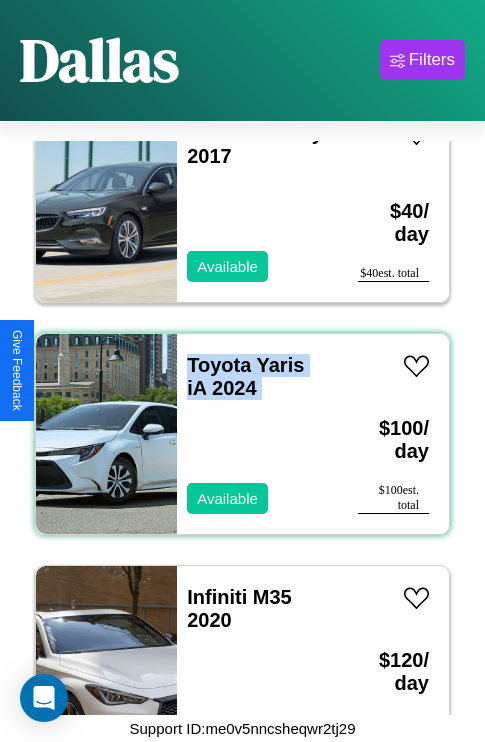 click on "Toyota   Yaris iA   2024 Available" at bounding box center [257, 434] 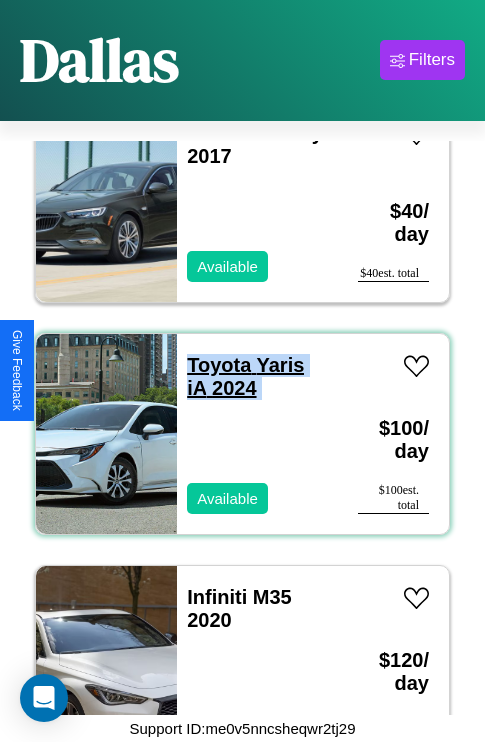 click on "Toyota   Yaris iA   2024" at bounding box center [245, 376] 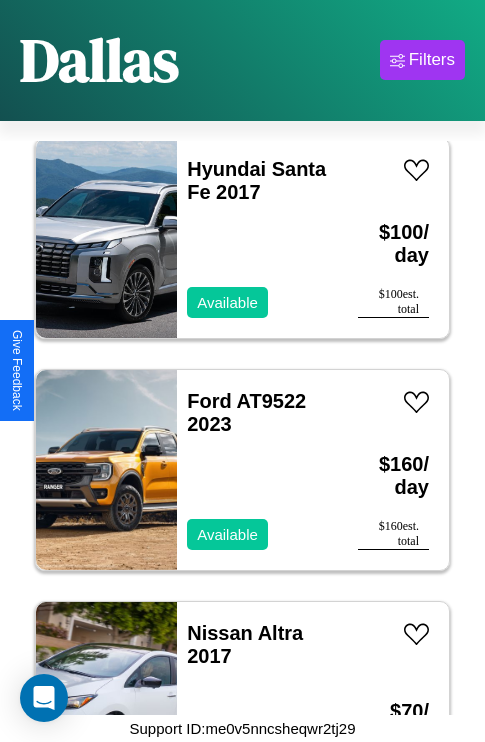 scroll, scrollTop: 23275, scrollLeft: 0, axis: vertical 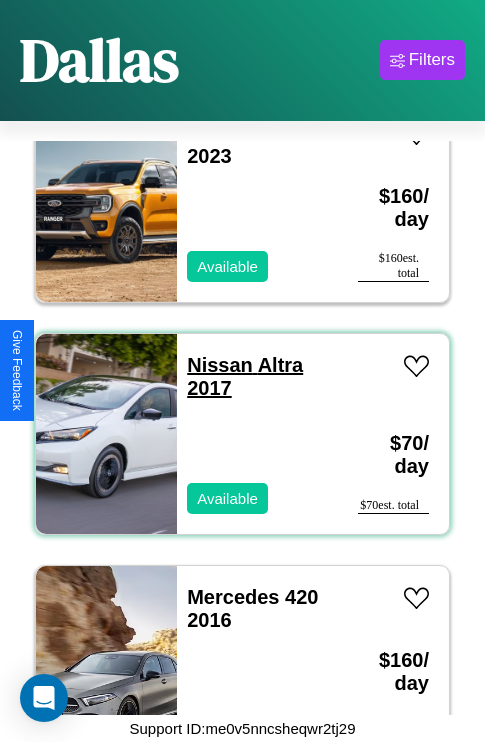 click on "Nissan   Altra   2017" at bounding box center (245, 376) 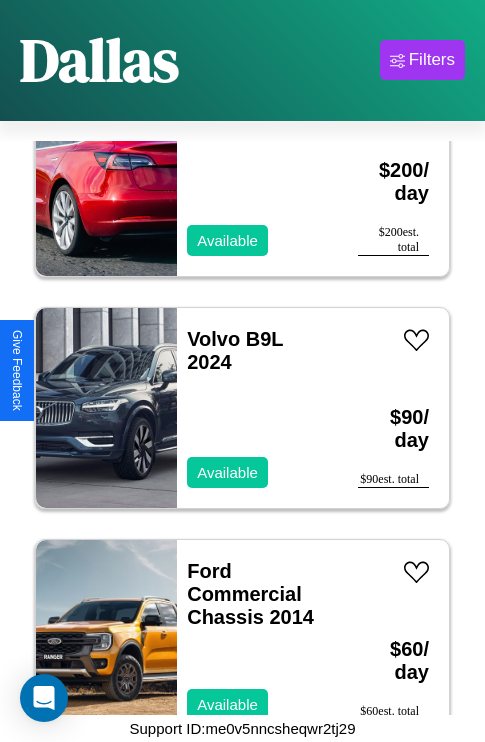 scroll, scrollTop: 28222, scrollLeft: 0, axis: vertical 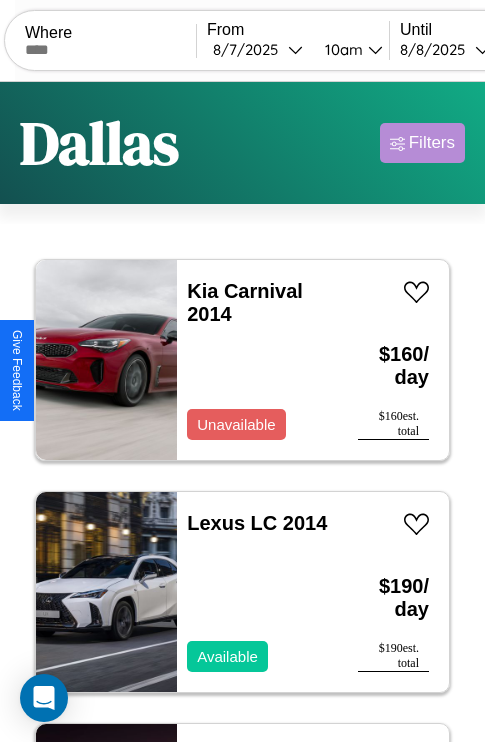 click on "Filters" at bounding box center [432, 143] 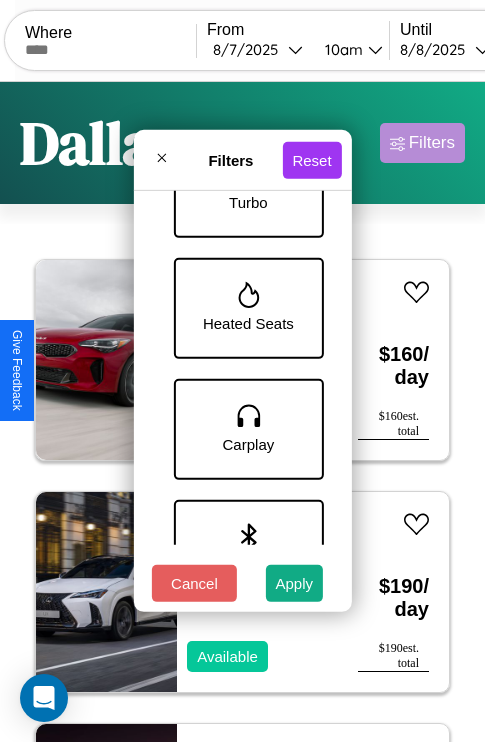 scroll, scrollTop: 1374, scrollLeft: 0, axis: vertical 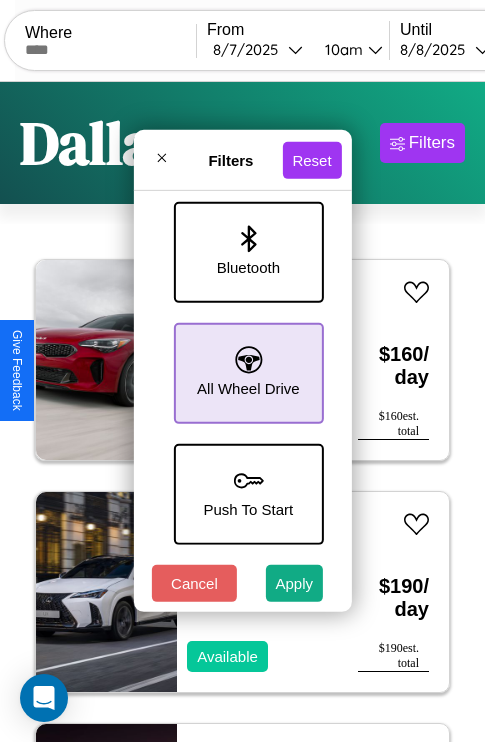 click 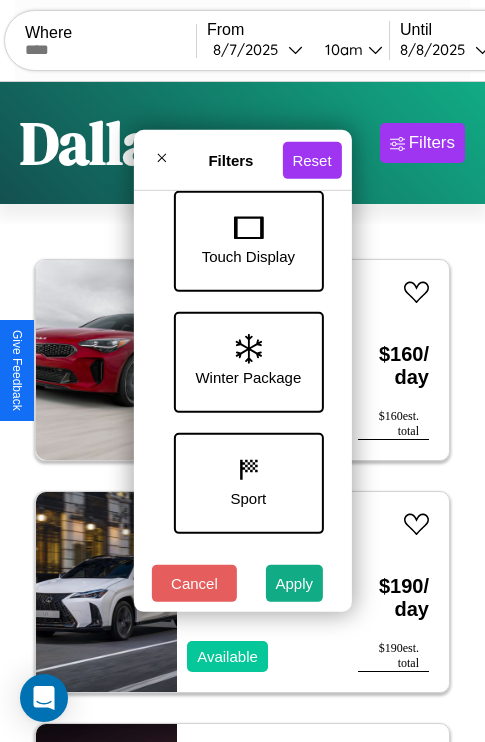 scroll, scrollTop: 651, scrollLeft: 0, axis: vertical 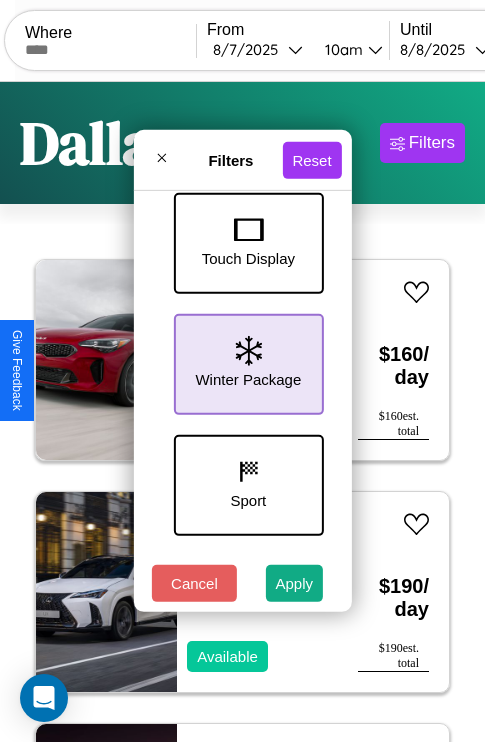 click 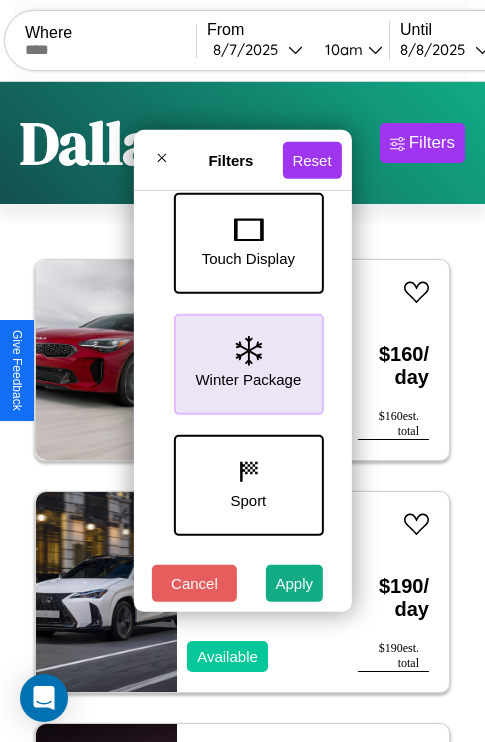 scroll, scrollTop: 772, scrollLeft: 0, axis: vertical 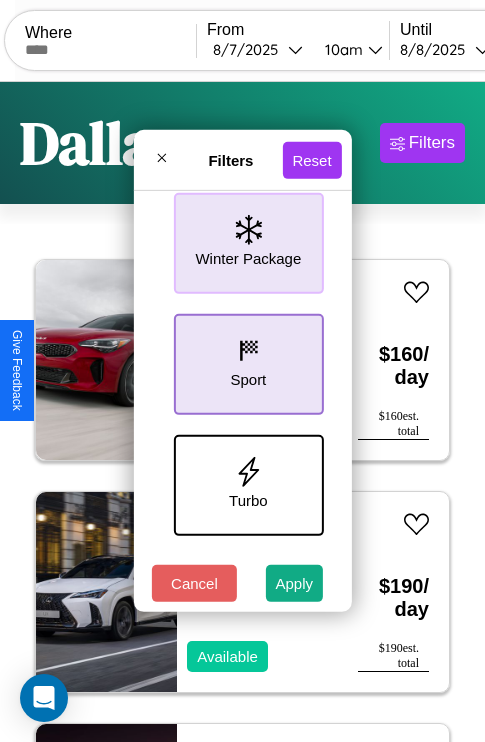 click 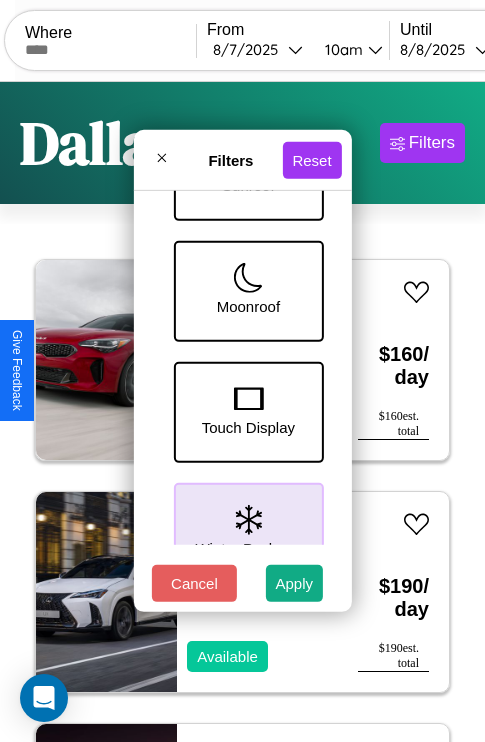scroll, scrollTop: 162, scrollLeft: 0, axis: vertical 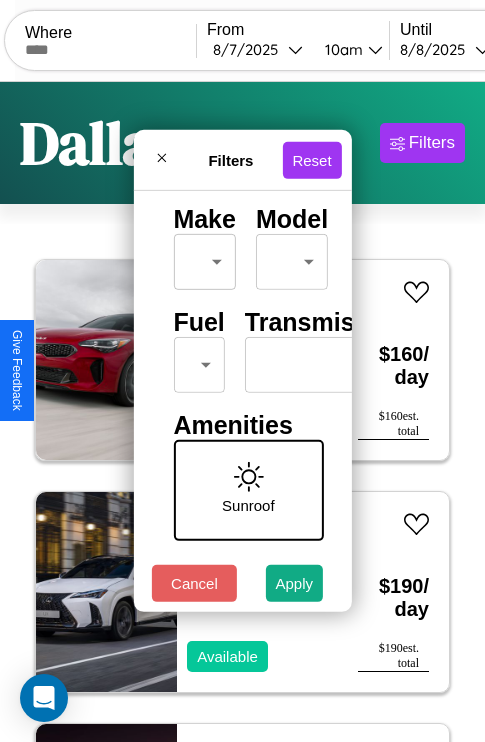 click on "CarGo Where From 8 / 7 / 2025 10am Until 8 / 8 / 2025 10am Become a Host Login Sign Up Dallas Filters 124  cars in this area These cars can be picked up in this city. Kia   Carnival   2014 Unavailable $ 160  / day $ 160  est. total Lexus   LC   2014 Available $ 190  / day $ 190  est. total Maserati   Grancabrio   2016 Available $ 60  / day $ 60  est. total Lincoln   Town Car   2023 Available $ 100  / day $ 100  est. total Aston Martin   DB9   2014 Available $ 80  / day $ 80  est. total BMW   540i   2014 Available $ 190  / day $ 190  est. total Infiniti   G35   2023 Available $ 80  / day $ 80  est. total Toyota   Tundra   2024 Unavailable $ 70  / day $ 70  est. total Subaru   BRZ   2021 Available $ 70  / day $ 70  est. total Bentley   Flying Spur   2021 Available $ 120  / day $ 120  est. total Honda   TRX350TE   2014 Available $ 120  / day $ 120  est. total Ferrari   308 Convertible   2019 Available $ 130  / day $ 130  est. total Chrysler   Caravan   2023 Available $ 180  / day $ 180  est. total Chevrolet" at bounding box center (242, 412) 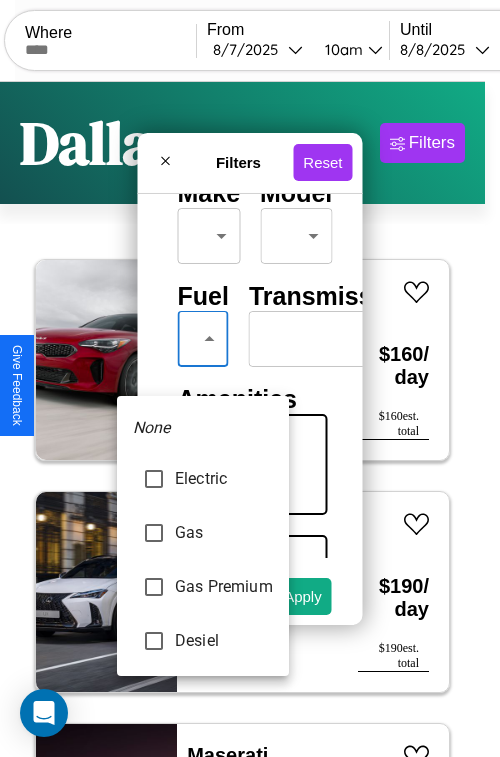 type on "***" 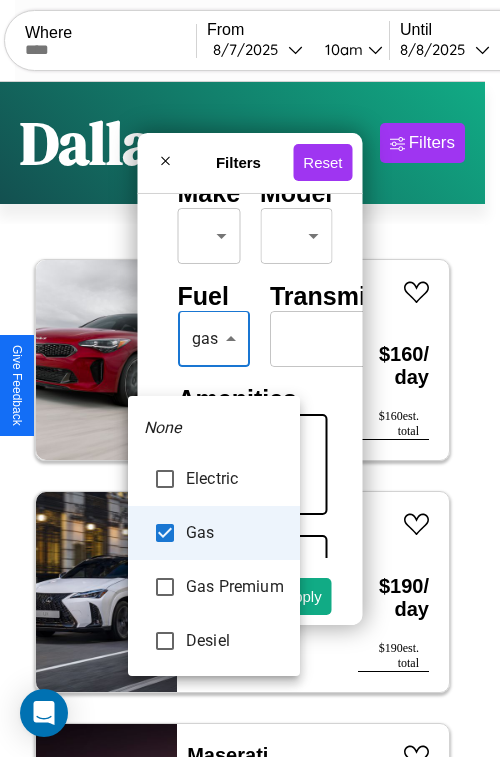 click at bounding box center [250, 378] 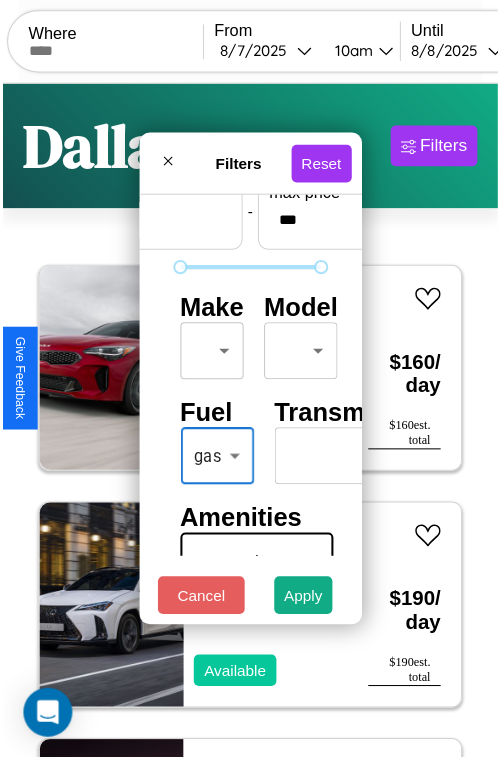 scroll, scrollTop: 59, scrollLeft: 0, axis: vertical 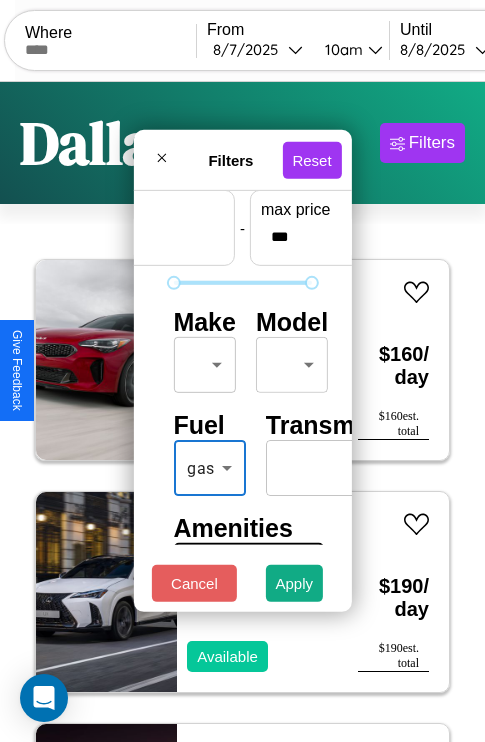 click on "CarGo Where From 8 / 7 / 2025 10am Until 8 / 8 / 2025 10am Become a Host Login Sign Up Dallas Filters 124  cars in this area These cars can be picked up in this city. Kia   Carnival   2014 Unavailable $ 160  / day $ 160  est. total Lexus   LC   2014 Available $ 190  / day $ 190  est. total Maserati   Grancabrio   2016 Available $ 60  / day $ 60  est. total Lincoln   Town Car   2023 Available $ 100  / day $ 100  est. total Aston Martin   DB9   2014 Available $ 80  / day $ 80  est. total BMW   540i   2014 Available $ 190  / day $ 190  est. total Infiniti   G35   2023 Available $ 80  / day $ 80  est. total Toyota   Tundra   2024 Unavailable $ 70  / day $ 70  est. total Subaru   BRZ   2021 Available $ 70  / day $ 70  est. total Bentley   Flying Spur   2021 Available $ 120  / day $ 120  est. total Honda   TRX350TE   2014 Available $ 120  / day $ 120  est. total Ferrari   308 Convertible   2019 Available $ 130  / day $ 130  est. total Chrysler   Caravan   2023 Available $ 180  / day $ 180  est. total Chevrolet" at bounding box center [242, 412] 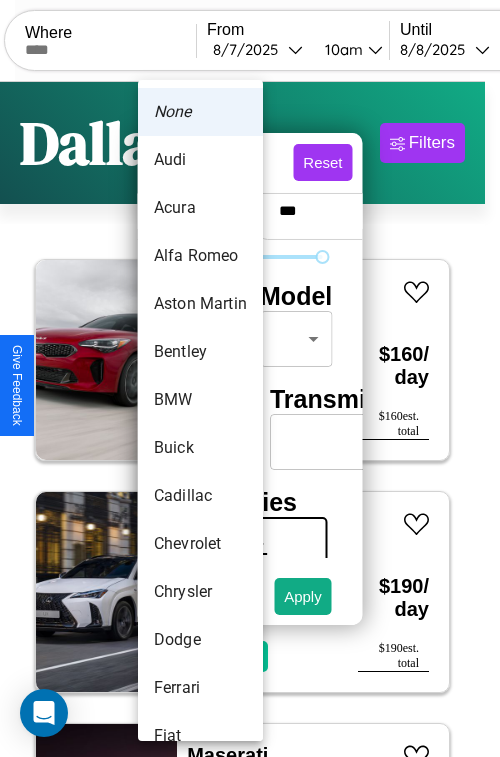 click on "Alfa Romeo" at bounding box center [200, 256] 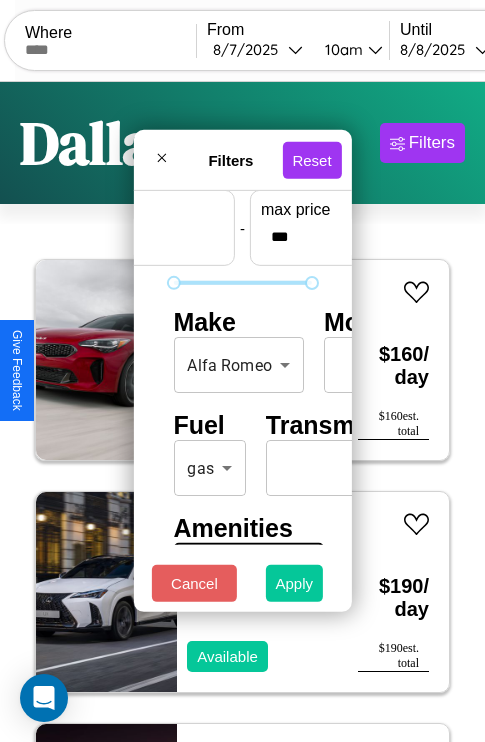 click on "Apply" at bounding box center (295, 583) 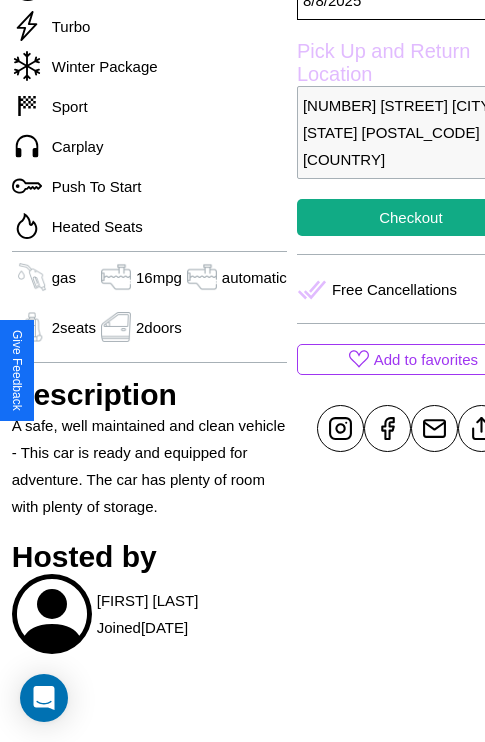 scroll, scrollTop: 618, scrollLeft: 64, axis: both 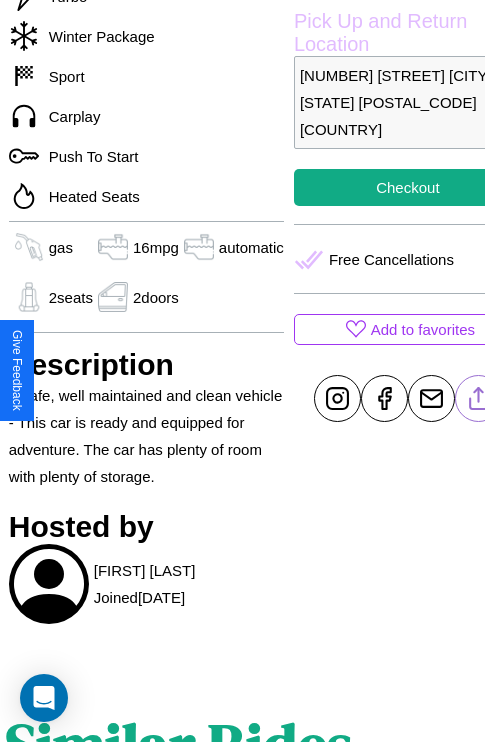 click 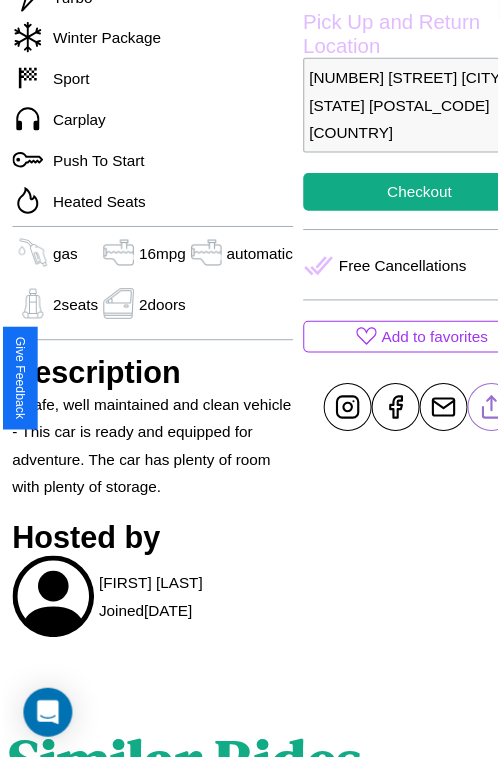 scroll, scrollTop: 549, scrollLeft: 84, axis: both 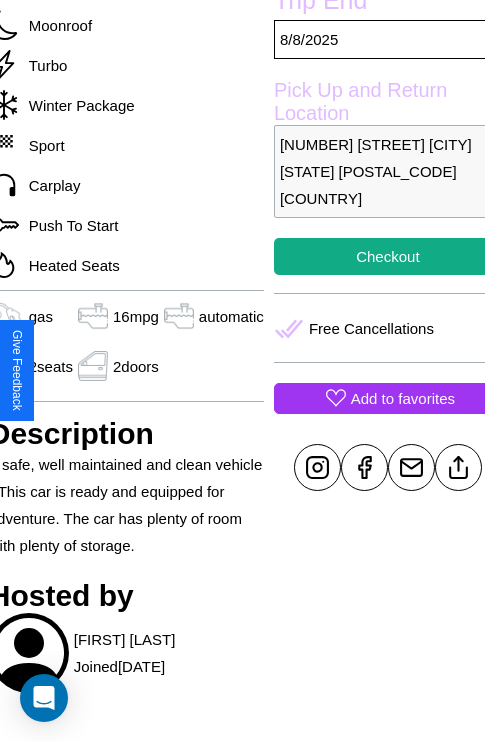 click on "Add to favorites" at bounding box center (403, 398) 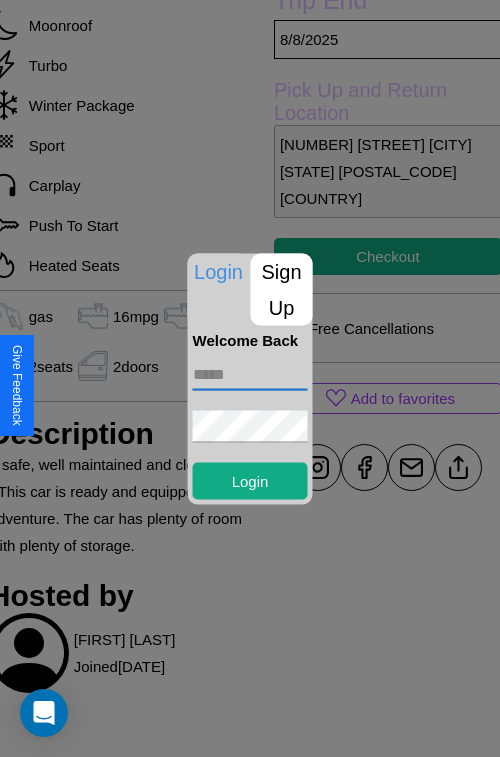 click at bounding box center [250, 374] 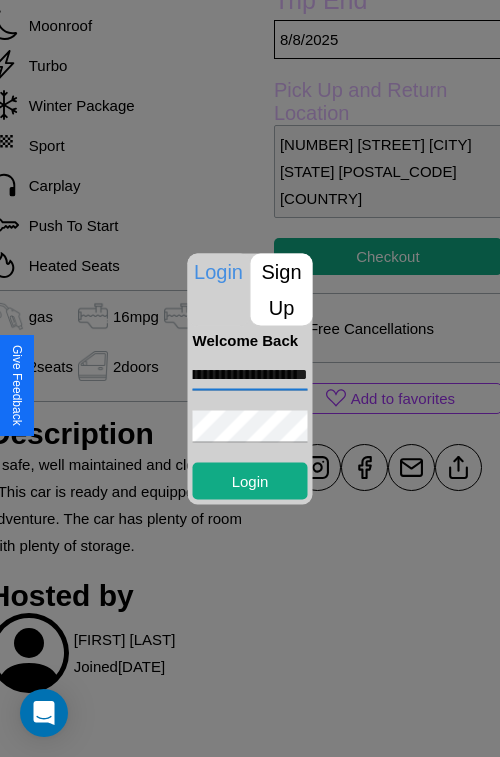 scroll, scrollTop: 0, scrollLeft: 83, axis: horizontal 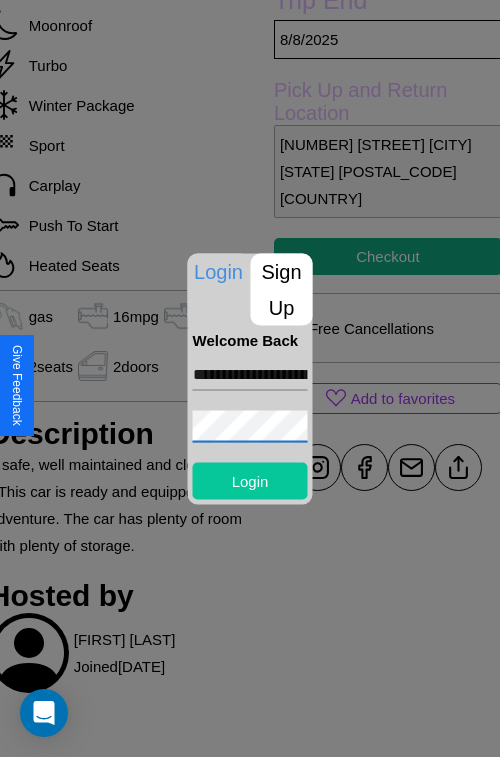 click on "Login" at bounding box center (250, 480) 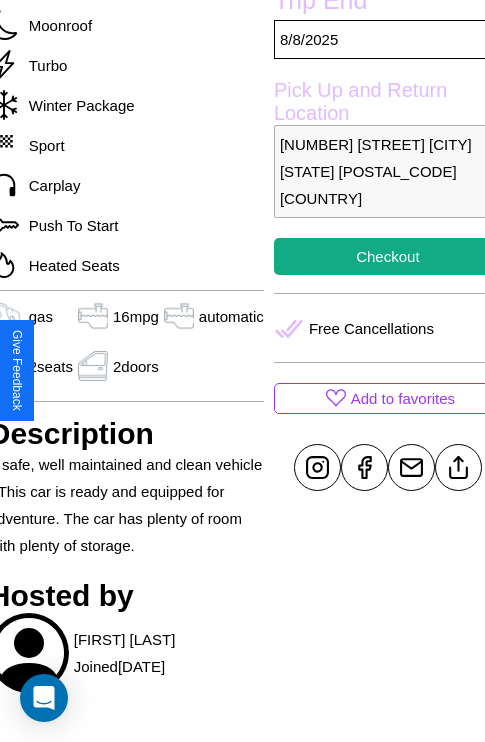 scroll, scrollTop: 549, scrollLeft: 84, axis: both 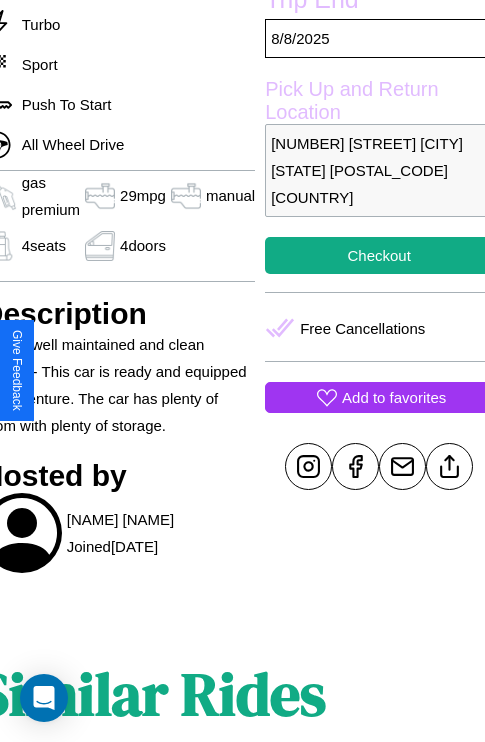 click on "Add to favorites" at bounding box center [394, 397] 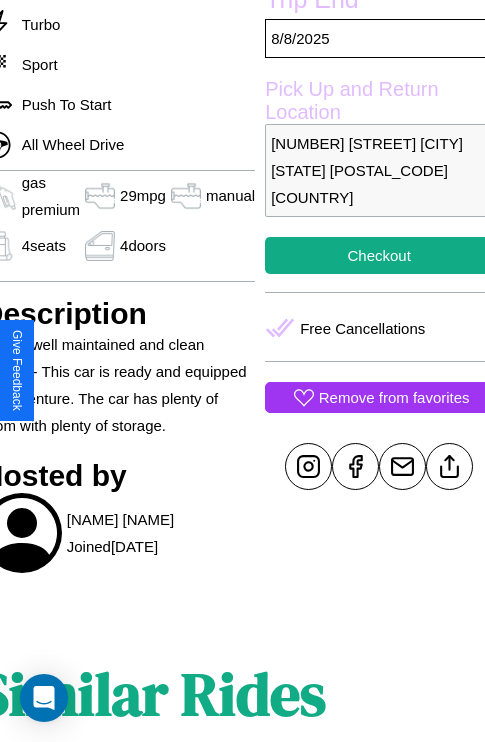 scroll, scrollTop: 564, scrollLeft: 73, axis: both 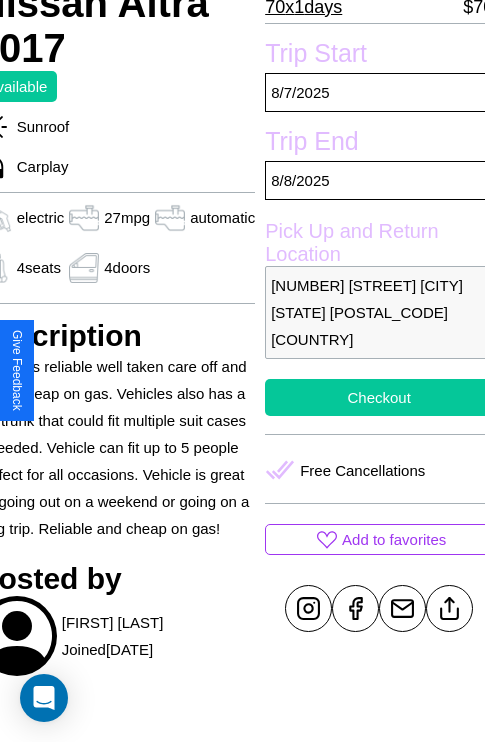 click on "Checkout" at bounding box center [379, 397] 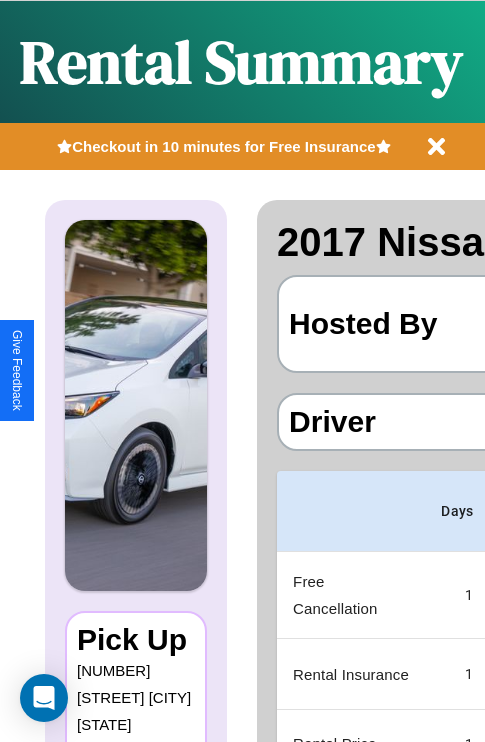 scroll, scrollTop: 0, scrollLeft: 378, axis: horizontal 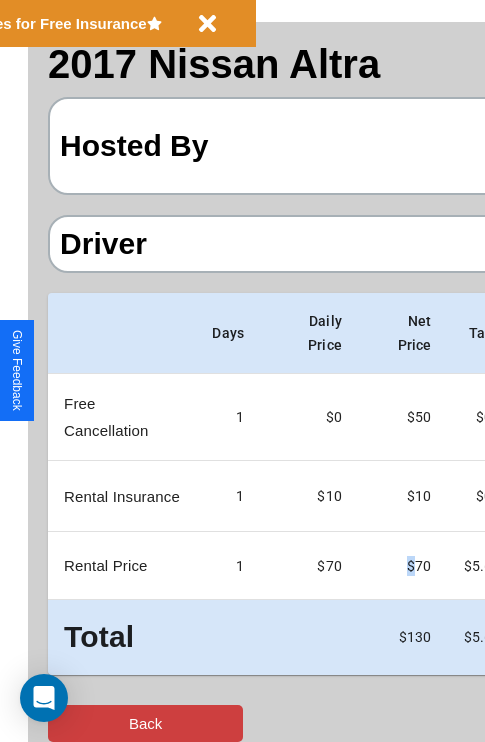 click on "Back" at bounding box center (145, 723) 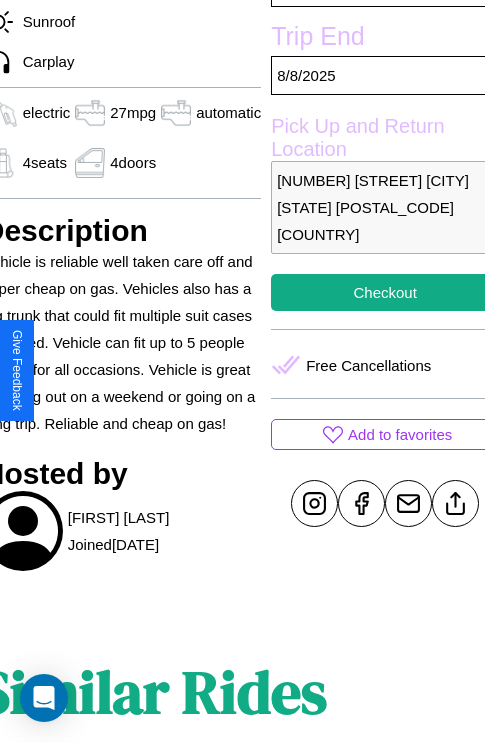 scroll, scrollTop: 640, scrollLeft: 96, axis: both 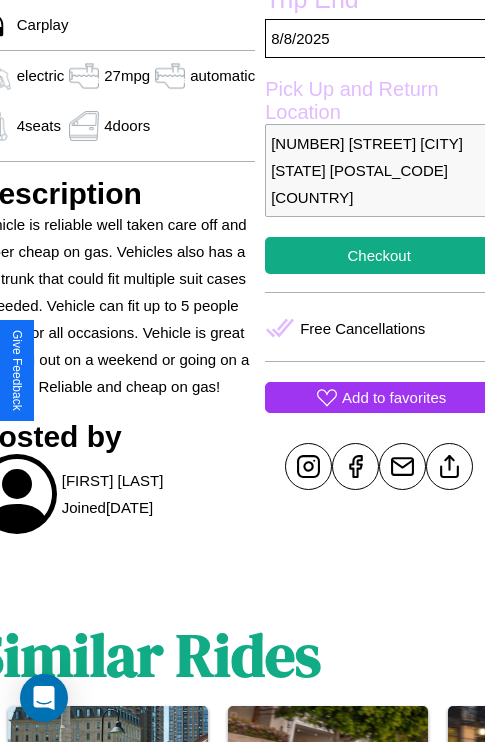click on "Add to favorites" at bounding box center (394, 397) 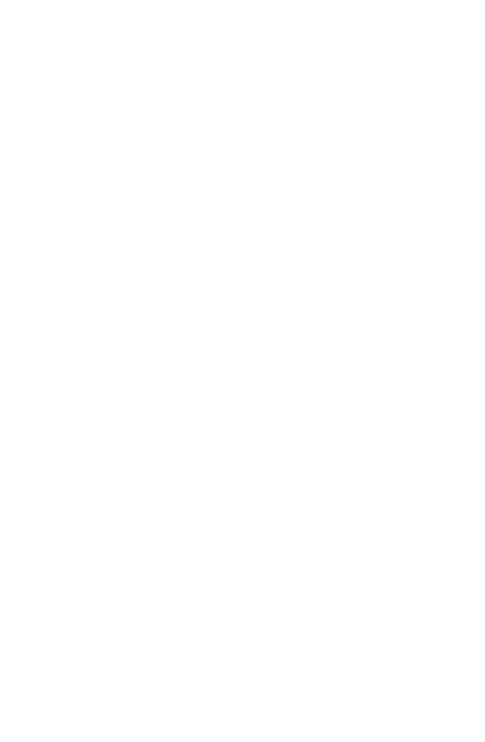 scroll, scrollTop: 0, scrollLeft: 0, axis: both 